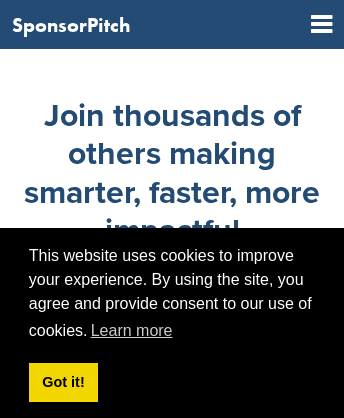 scroll, scrollTop: 0, scrollLeft: 0, axis: both 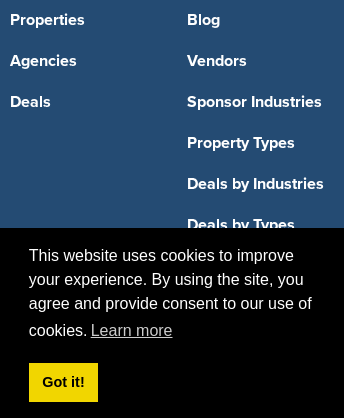 click on "Try for Free" at bounding box center [172, -3487] 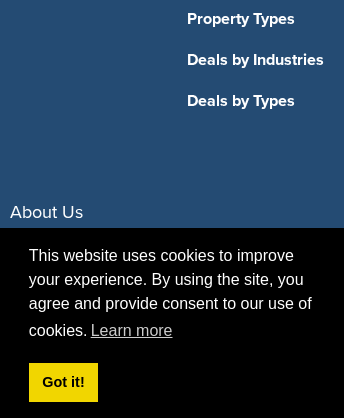 scroll, scrollTop: 1585, scrollLeft: 0, axis: vertical 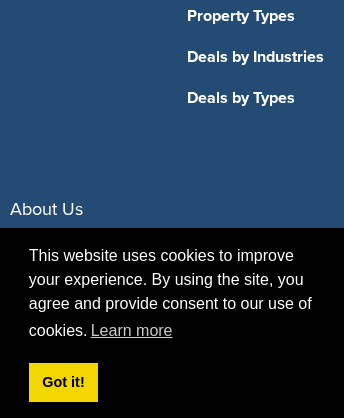 click on "Property Types" at bounding box center [260, 16] 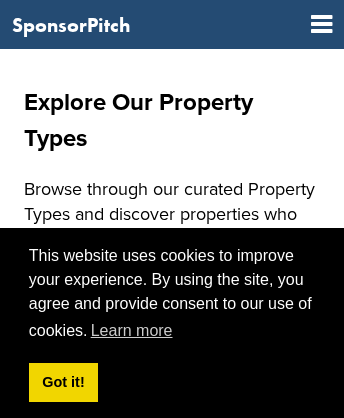 scroll, scrollTop: 1124, scrollLeft: 0, axis: vertical 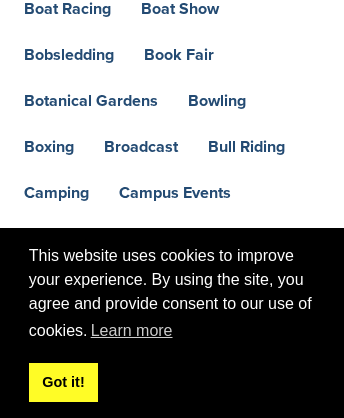 click on "Got it!" at bounding box center [63, 383] 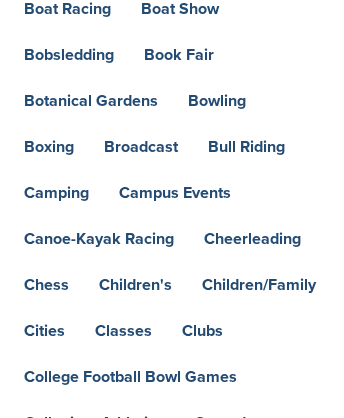 click on "Luge" at bounding box center [41, 3137] 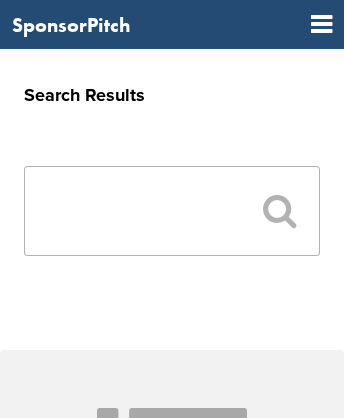 scroll, scrollTop: 0, scrollLeft: 0, axis: both 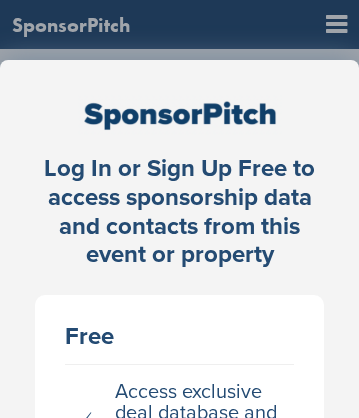 click on "Agencies" at bounding box center [455, 164] 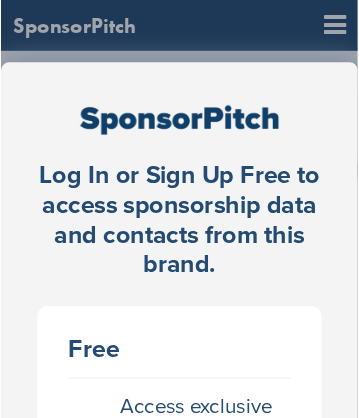 scroll, scrollTop: 0, scrollLeft: 0, axis: both 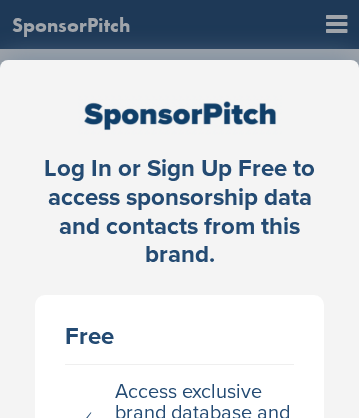 click on "Agencies" at bounding box center [455, 164] 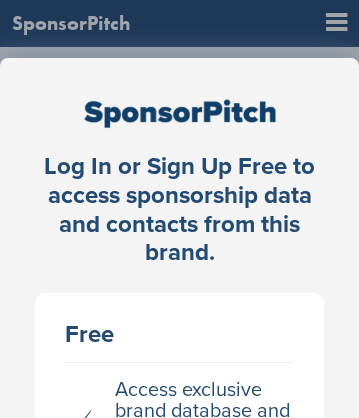 click on "Agencies" at bounding box center (455, 162) 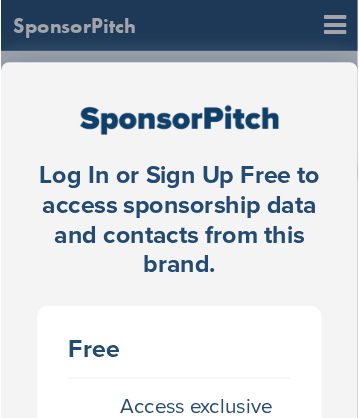 scroll, scrollTop: 0, scrollLeft: 0, axis: both 